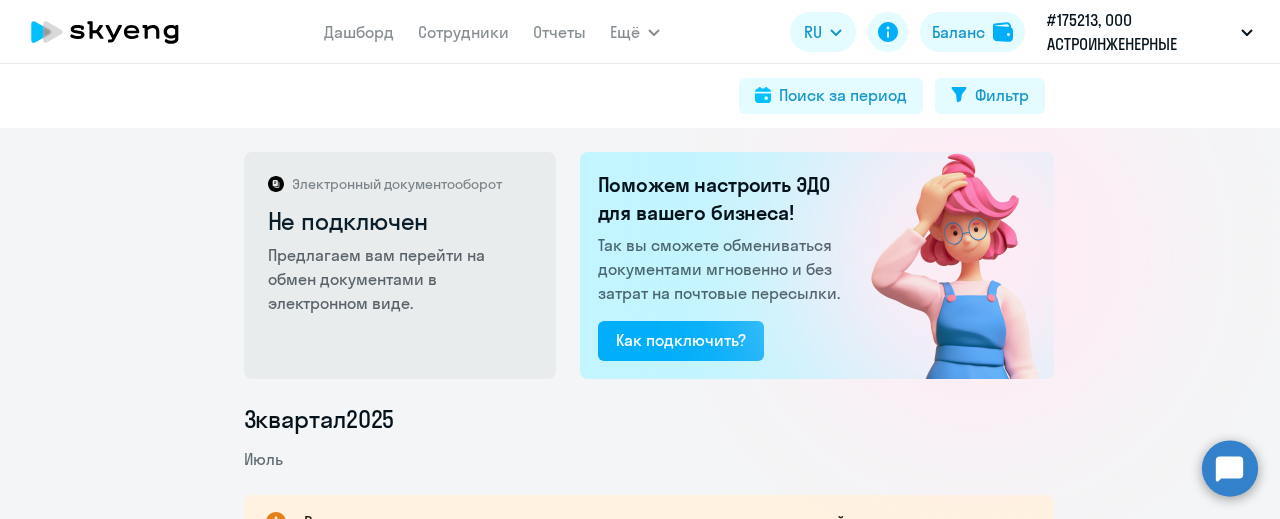 scroll, scrollTop: 0, scrollLeft: 0, axis: both 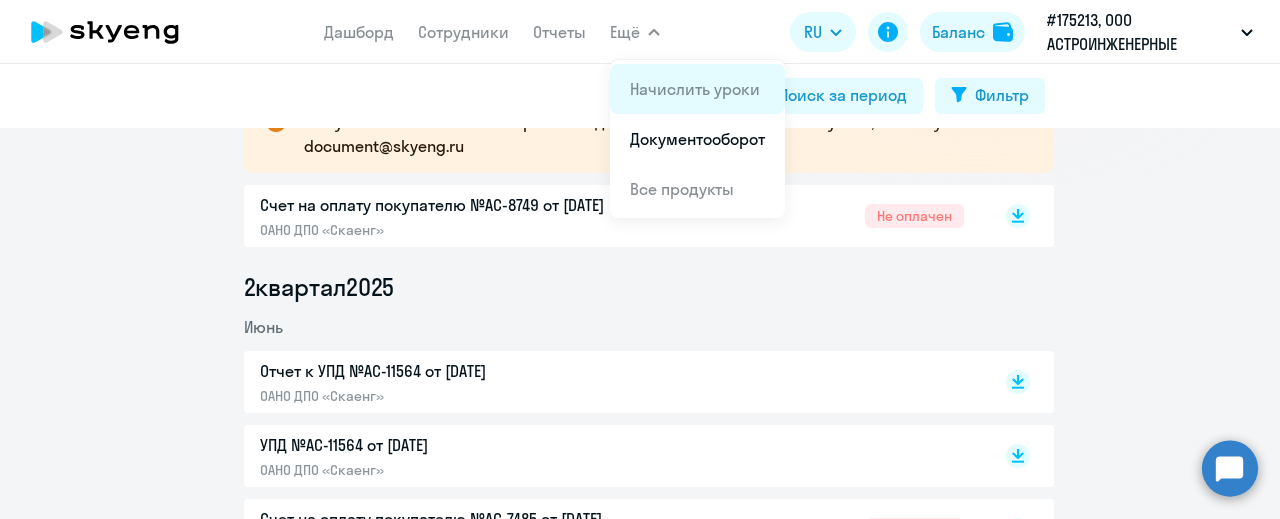 click on "Начислить уроки" at bounding box center (695, 89) 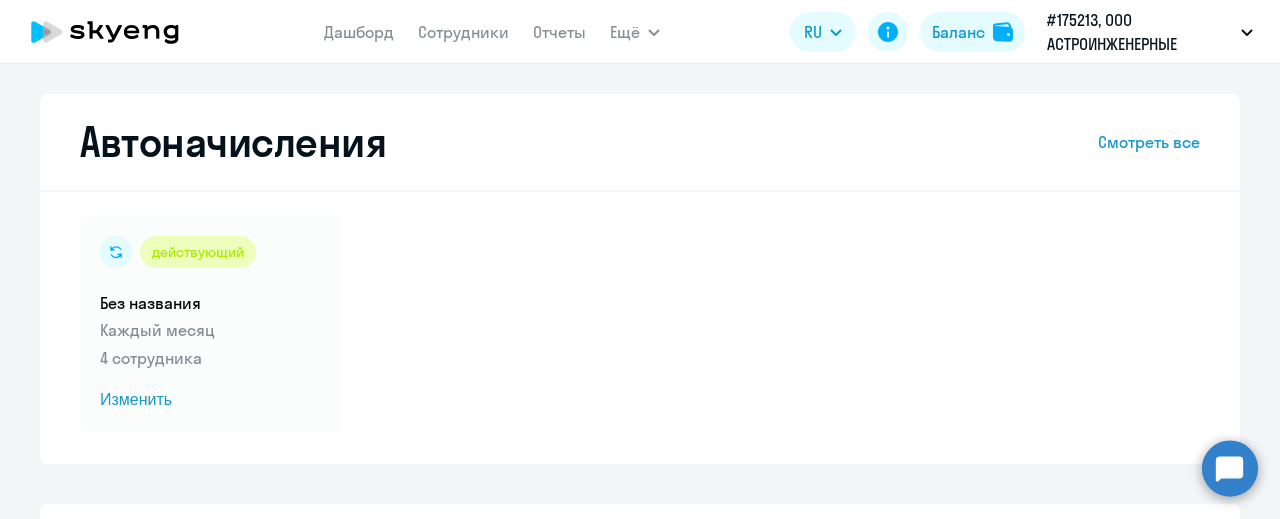 select on "10" 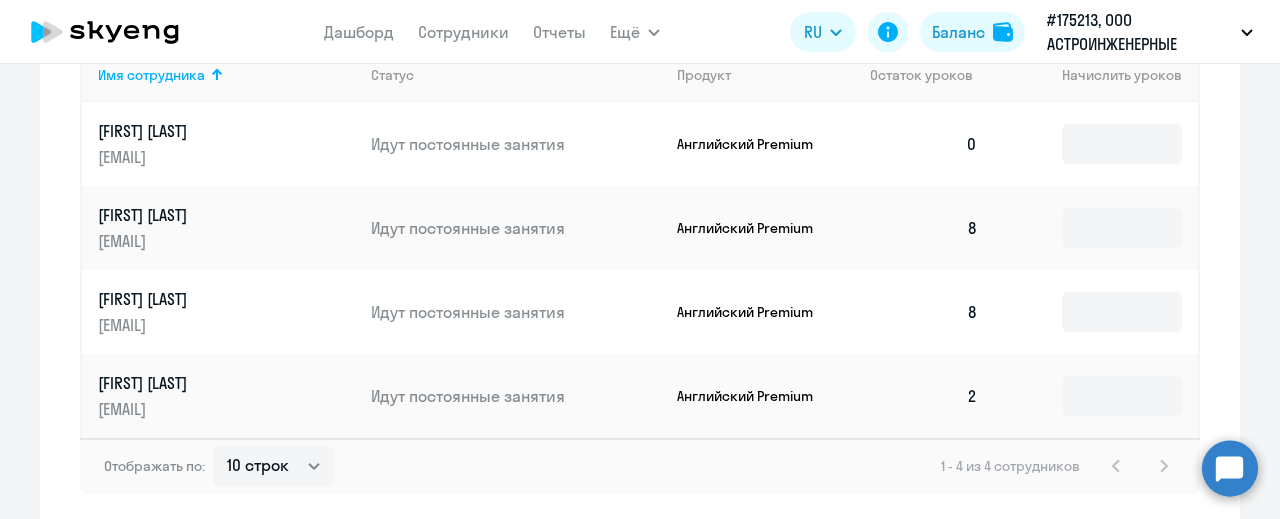 scroll, scrollTop: 944, scrollLeft: 0, axis: vertical 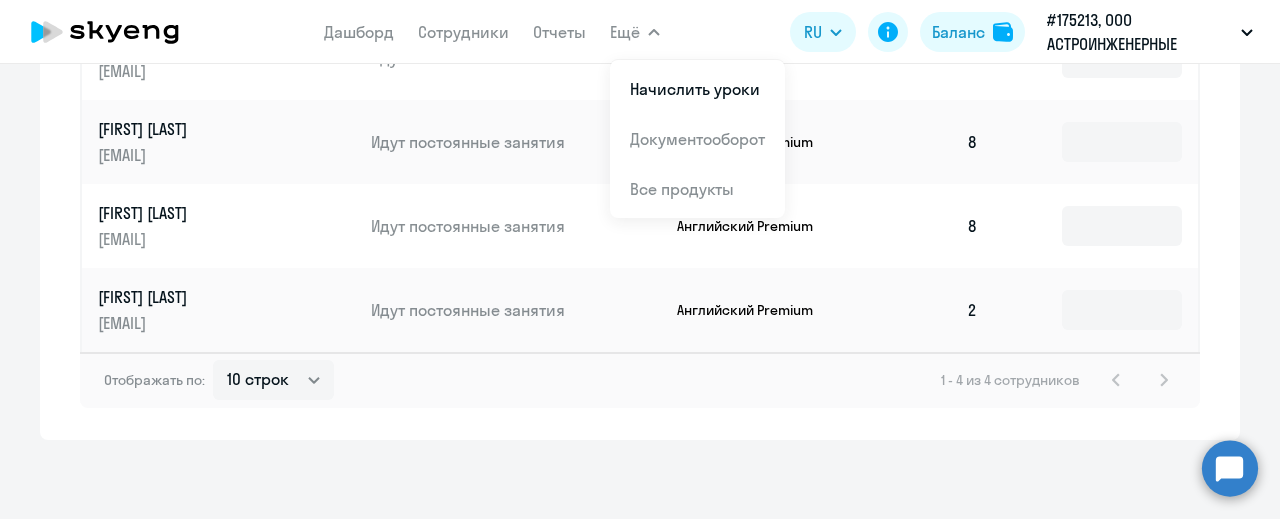 click on "Ещё" at bounding box center (635, 32) 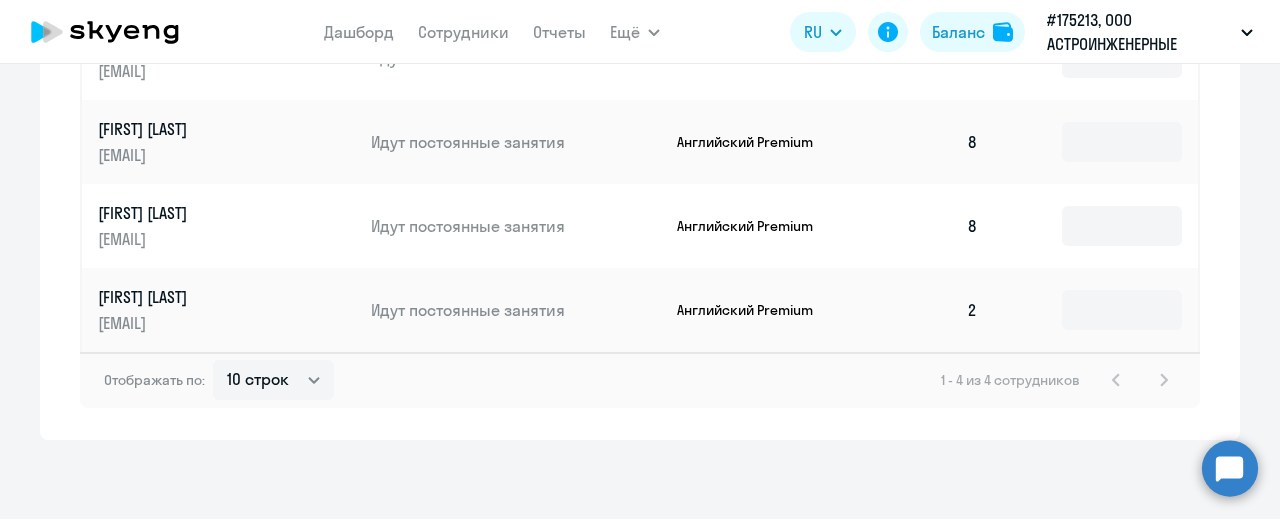 click on "Ещё" at bounding box center [635, 32] 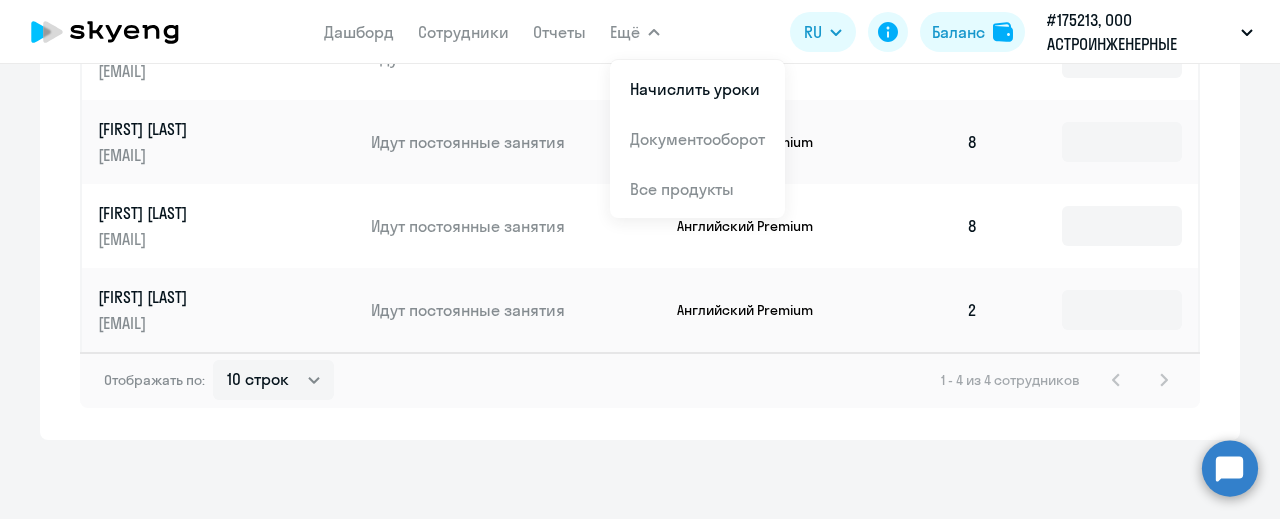 click 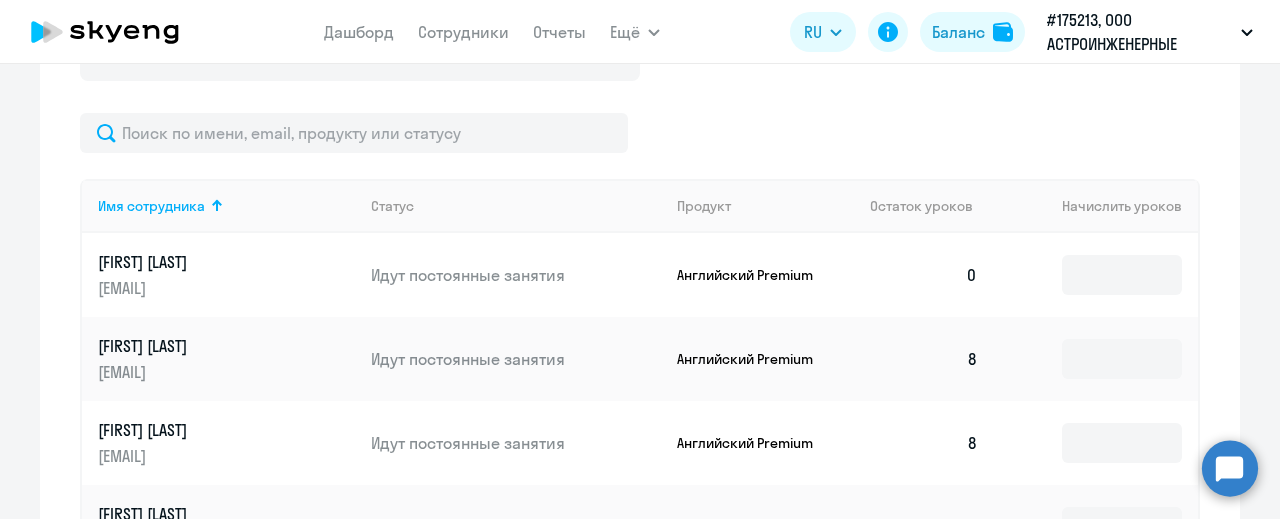 scroll, scrollTop: 744, scrollLeft: 0, axis: vertical 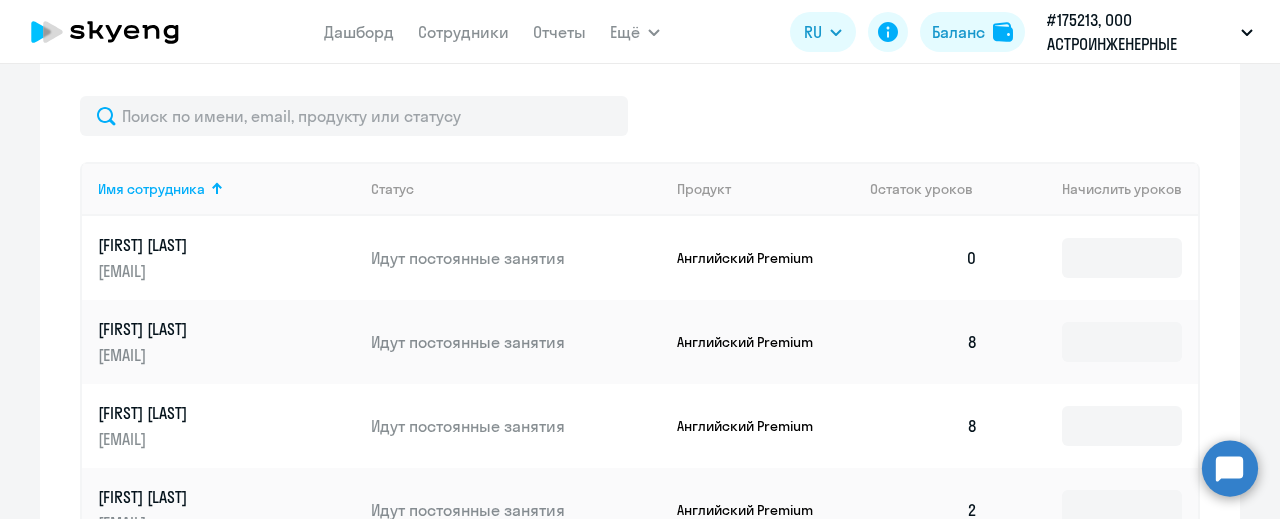 click on "[FIRST] [LAST]" 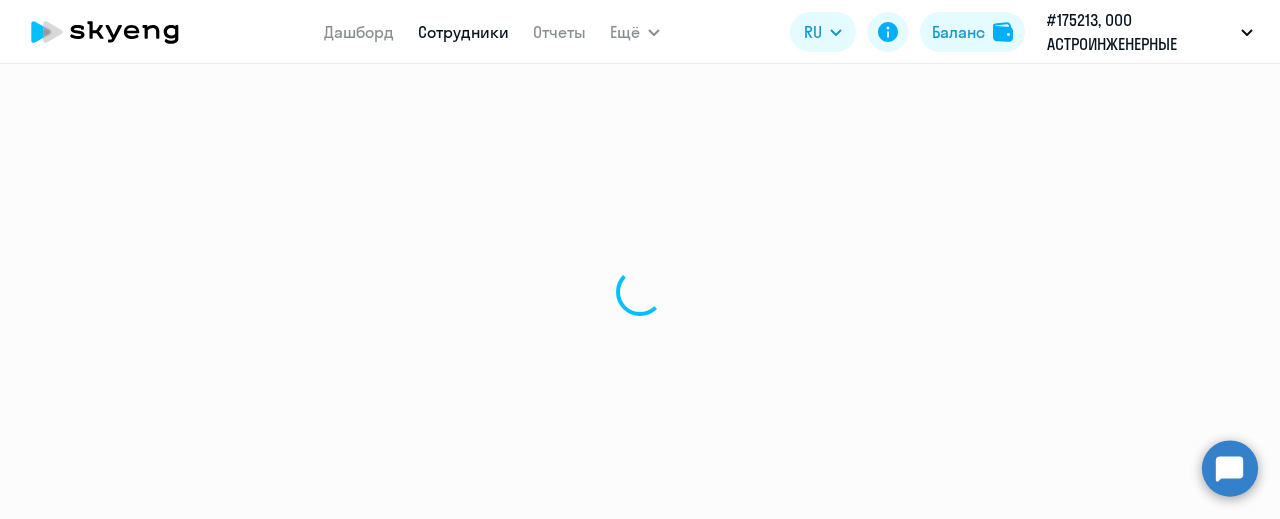 select on "english" 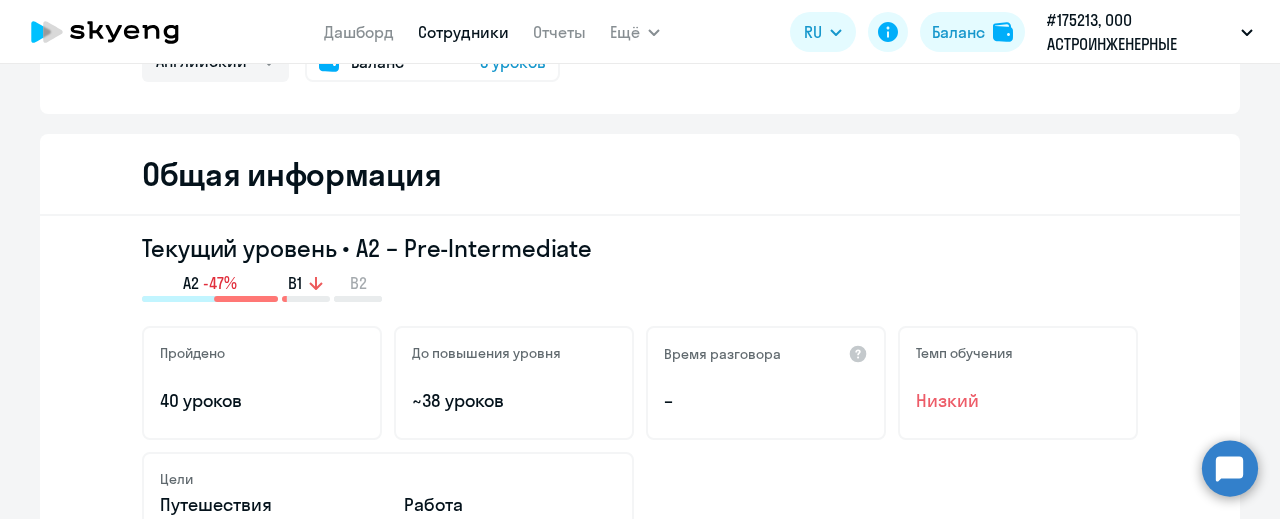 scroll, scrollTop: 0, scrollLeft: 0, axis: both 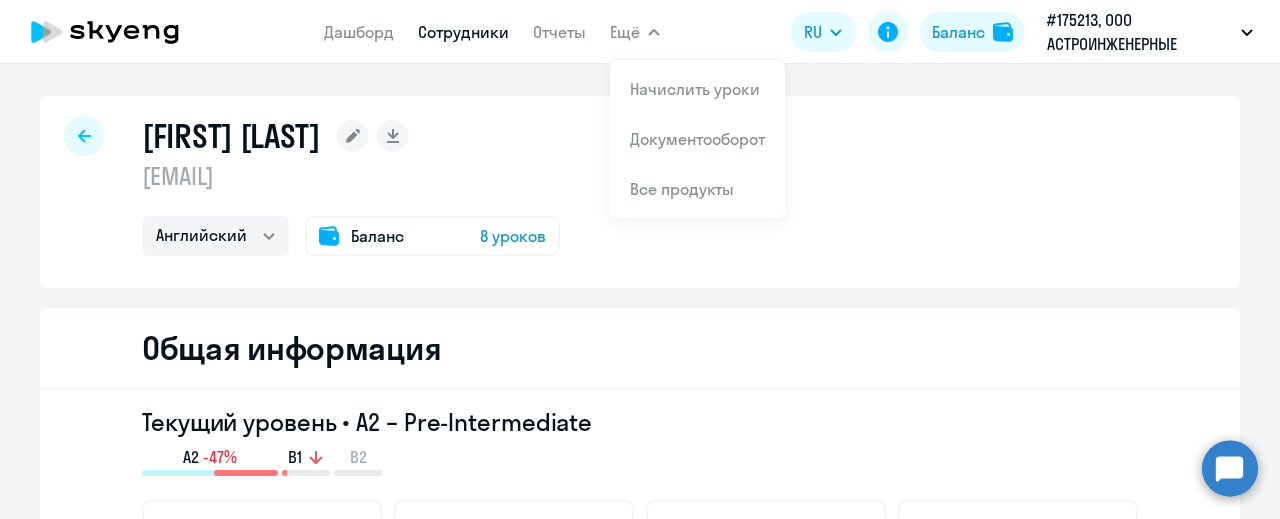 click on "Сотрудники" at bounding box center (463, 32) 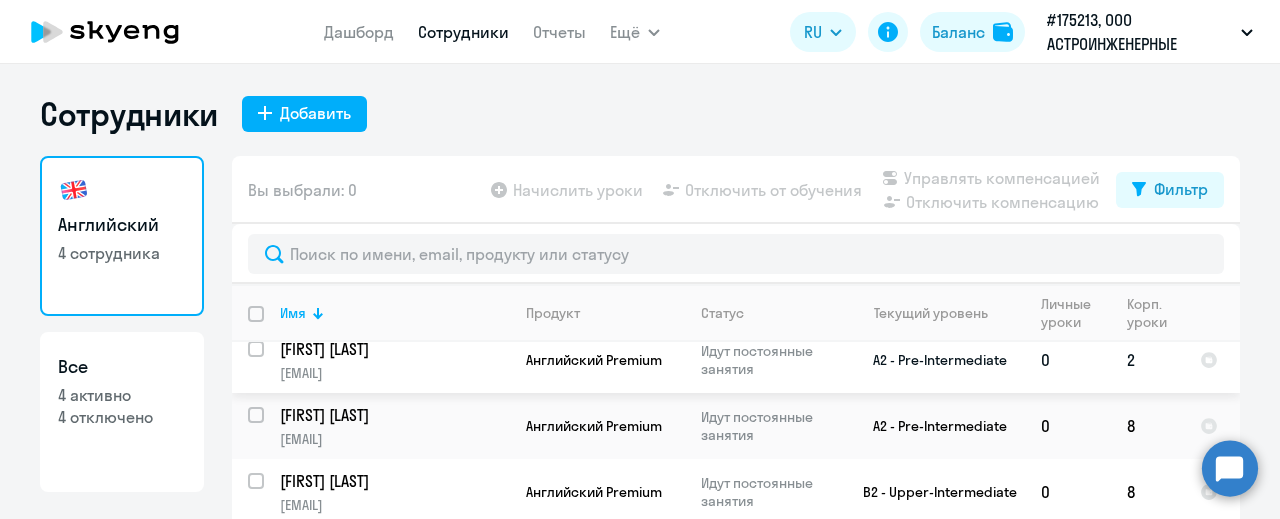 scroll, scrollTop: 24, scrollLeft: 0, axis: vertical 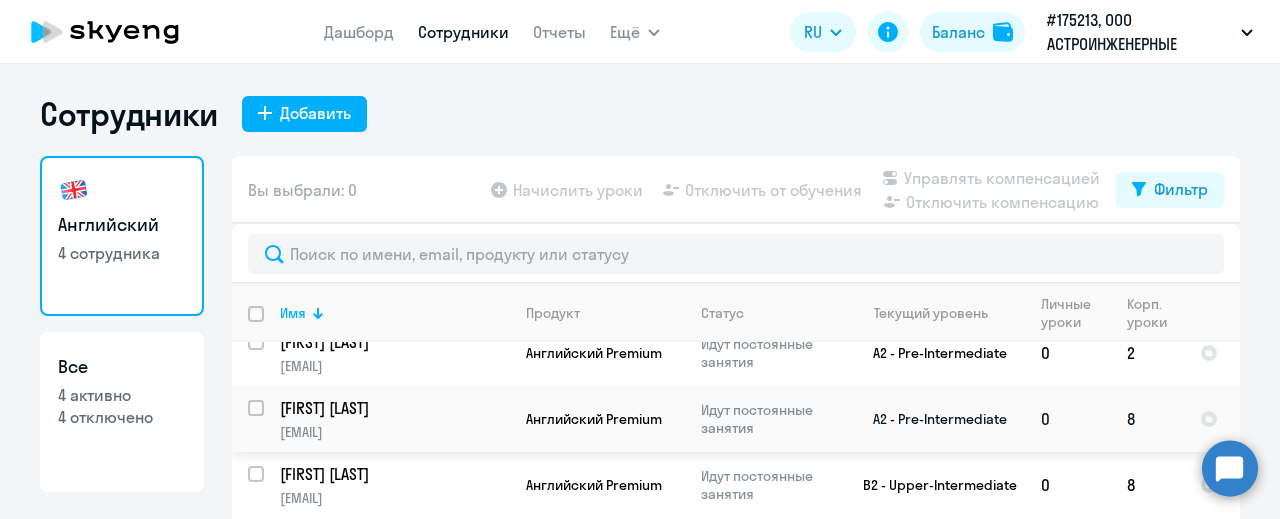 click at bounding box center [268, 420] 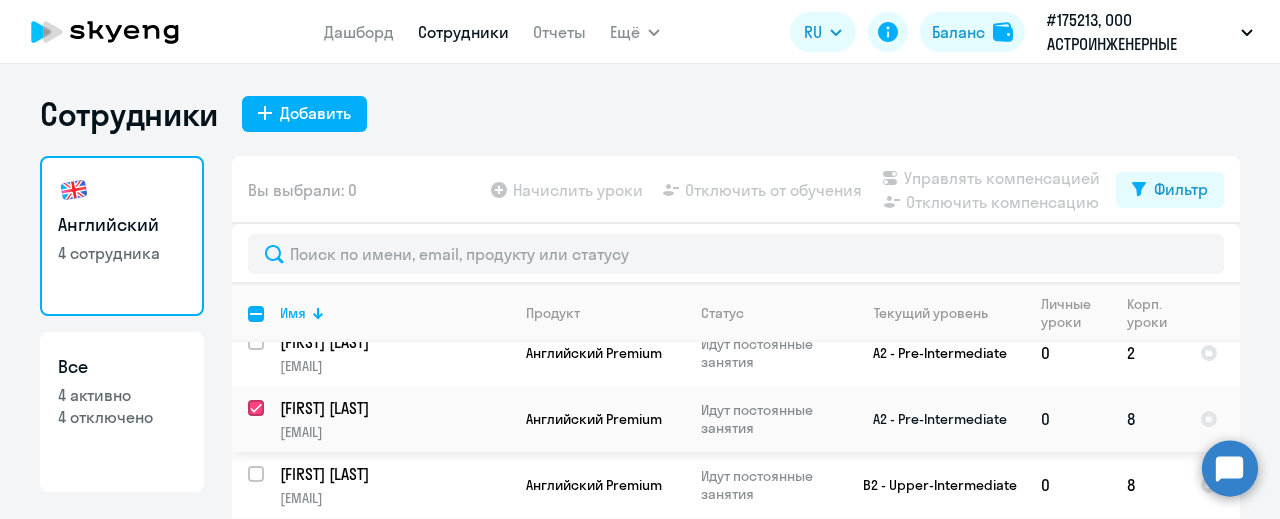 checkbox on "true" 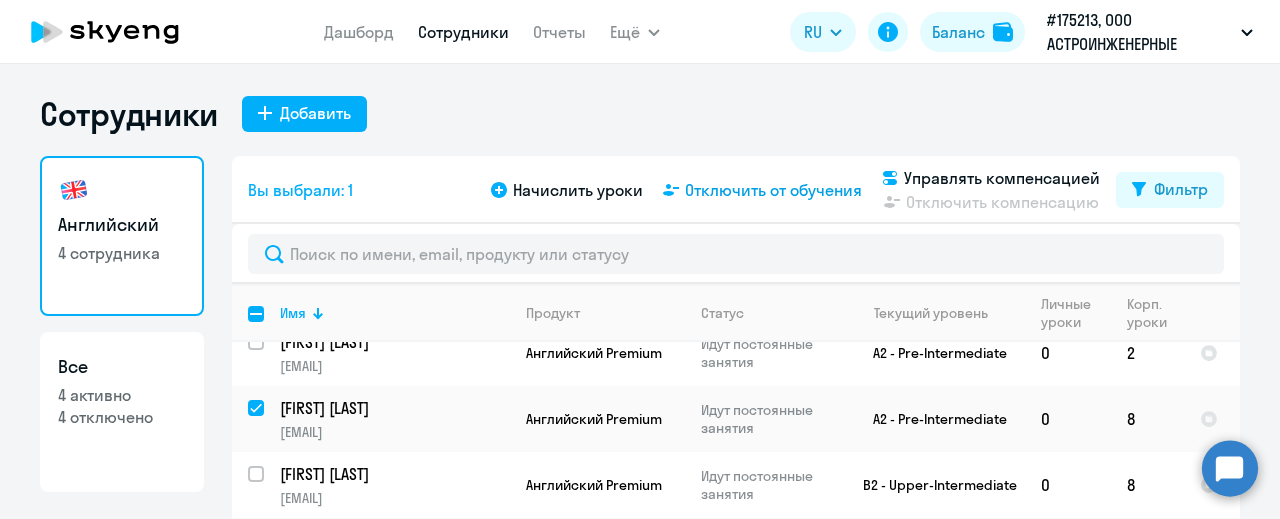 click on "Отключить от обучения" 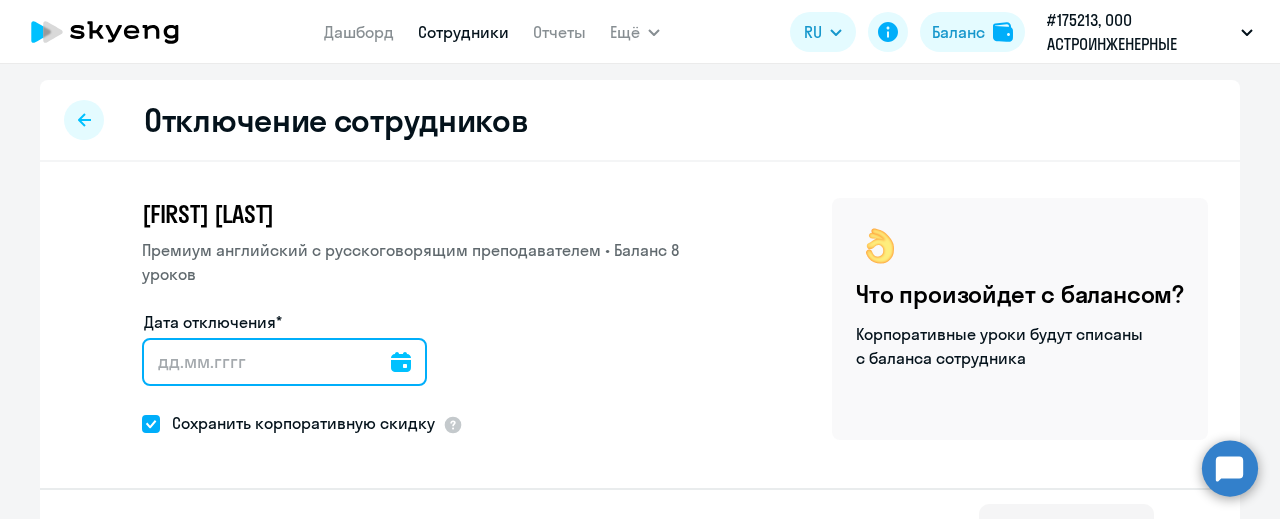 click on "Дата отключения*" at bounding box center (284, 362) 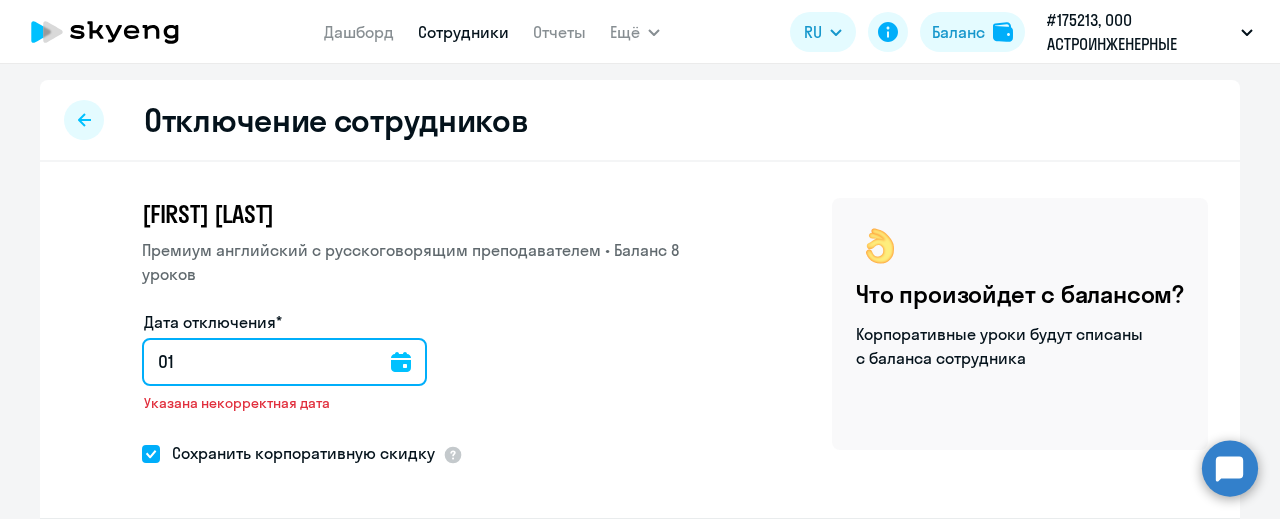 type on "1" 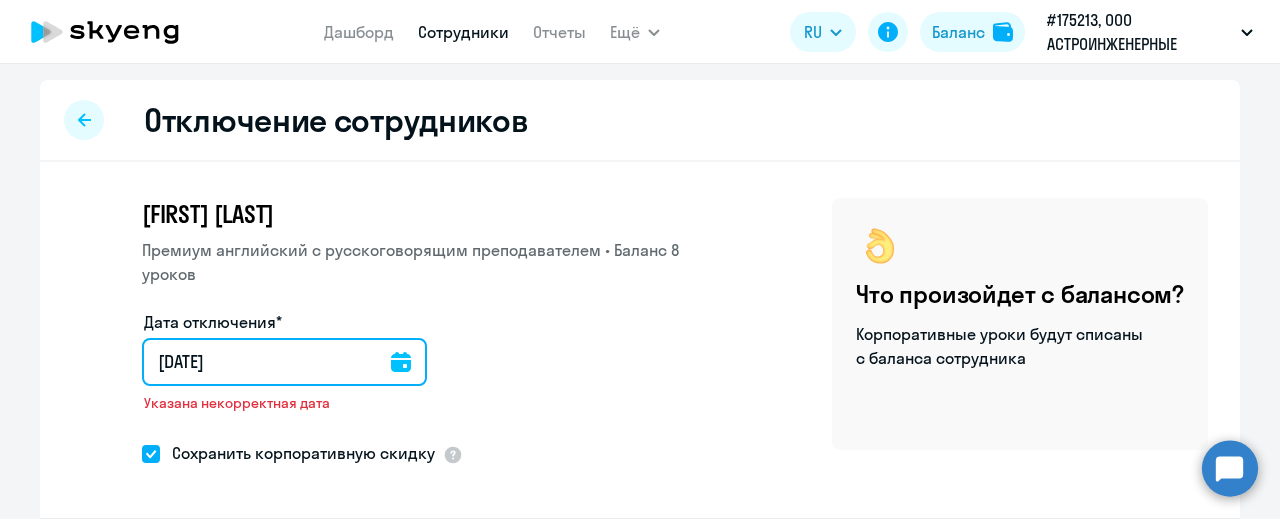 type on "31.07.2025" 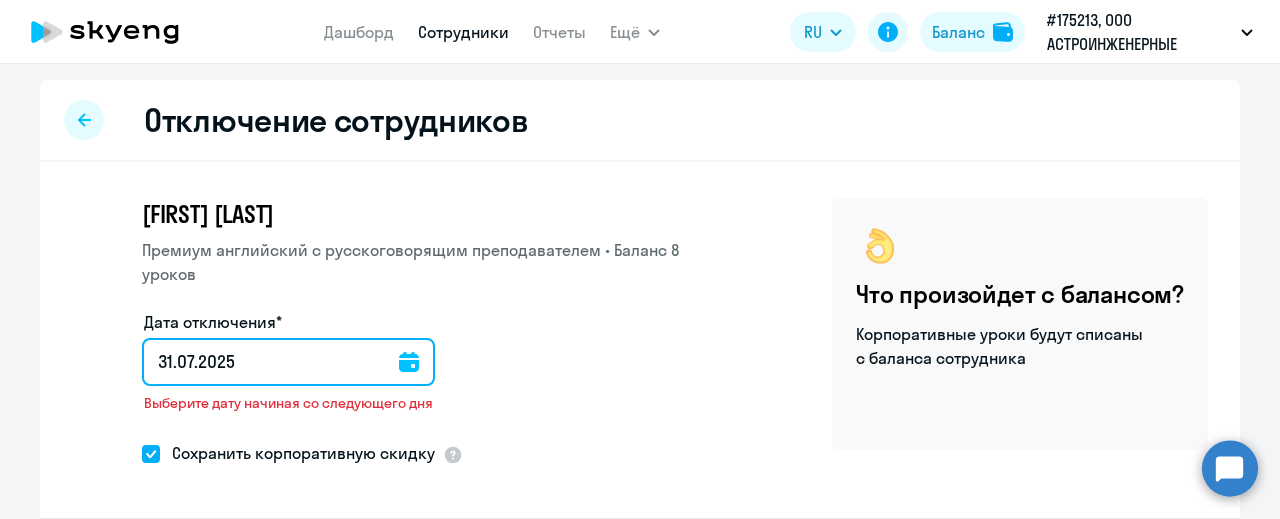 scroll, scrollTop: 63, scrollLeft: 0, axis: vertical 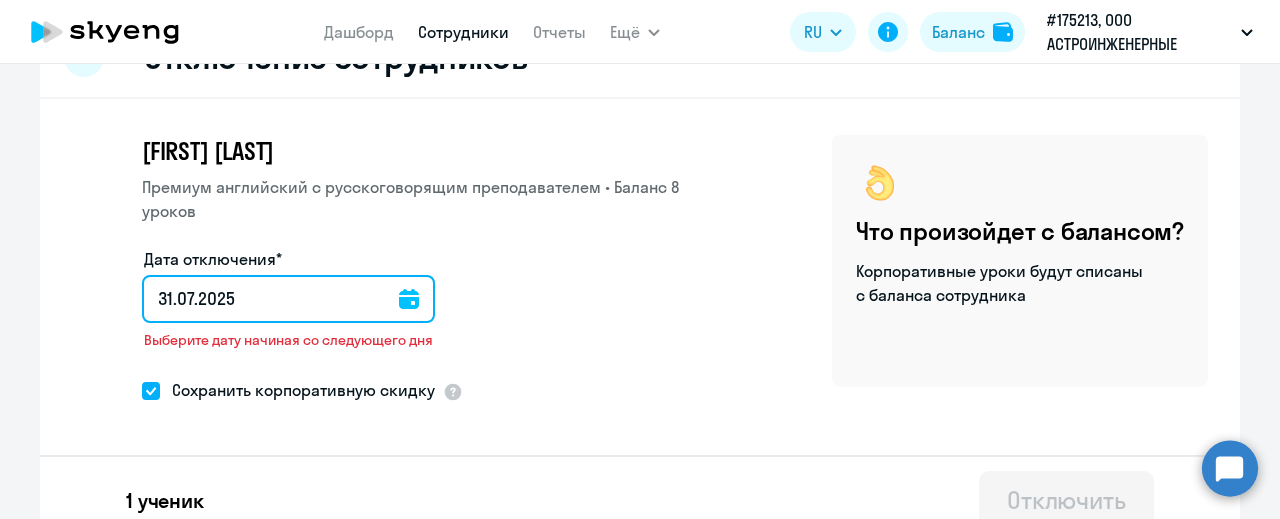 drag, startPoint x: 242, startPoint y: 279, endPoint x: 80, endPoint y: 230, distance: 169.24834 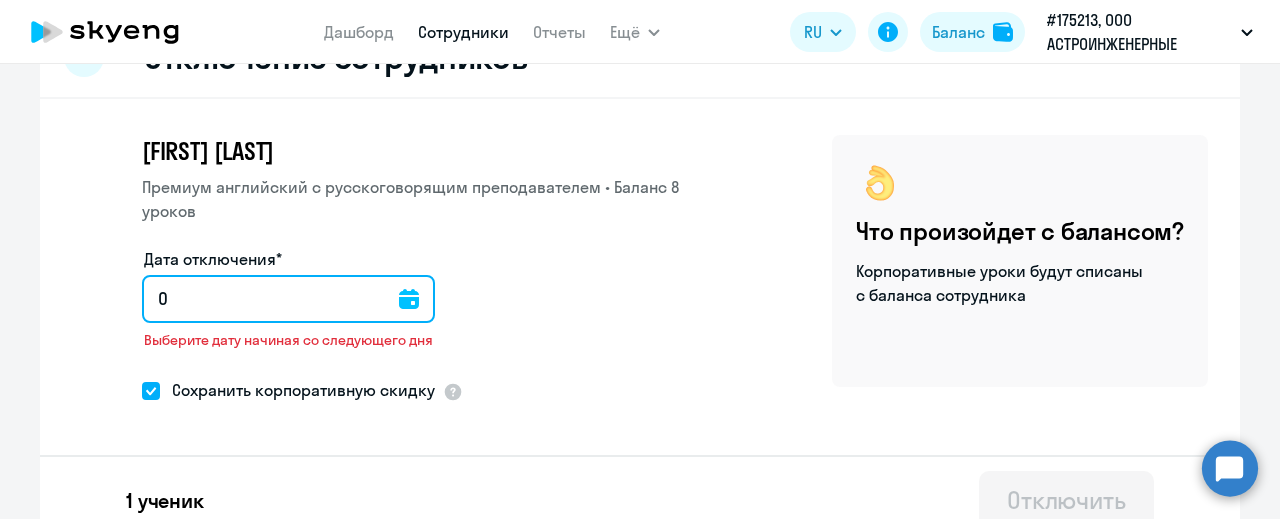 type 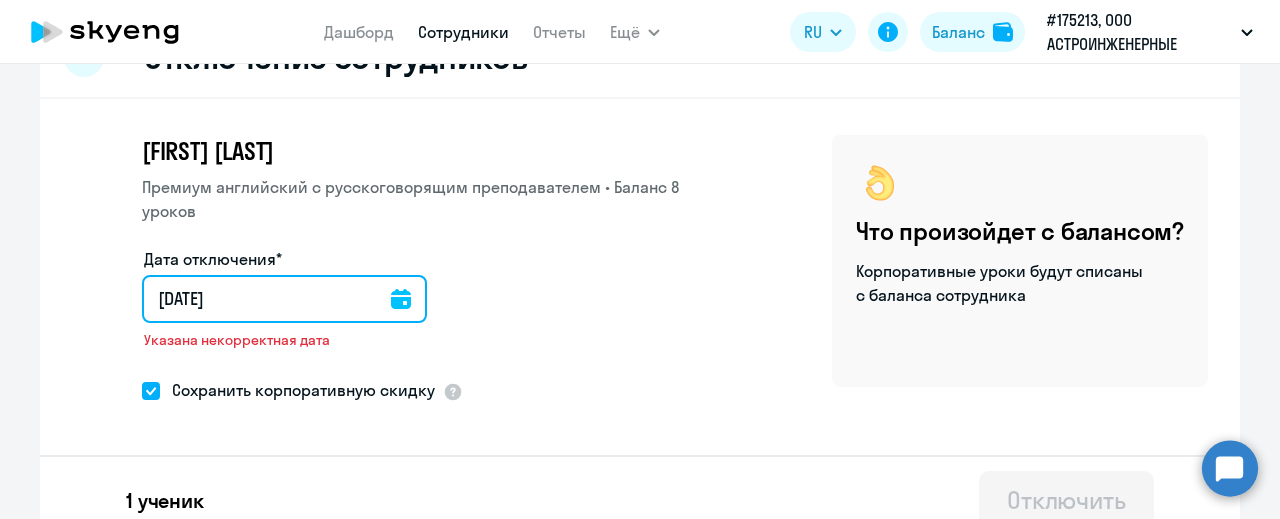 type on "06.08.2025" 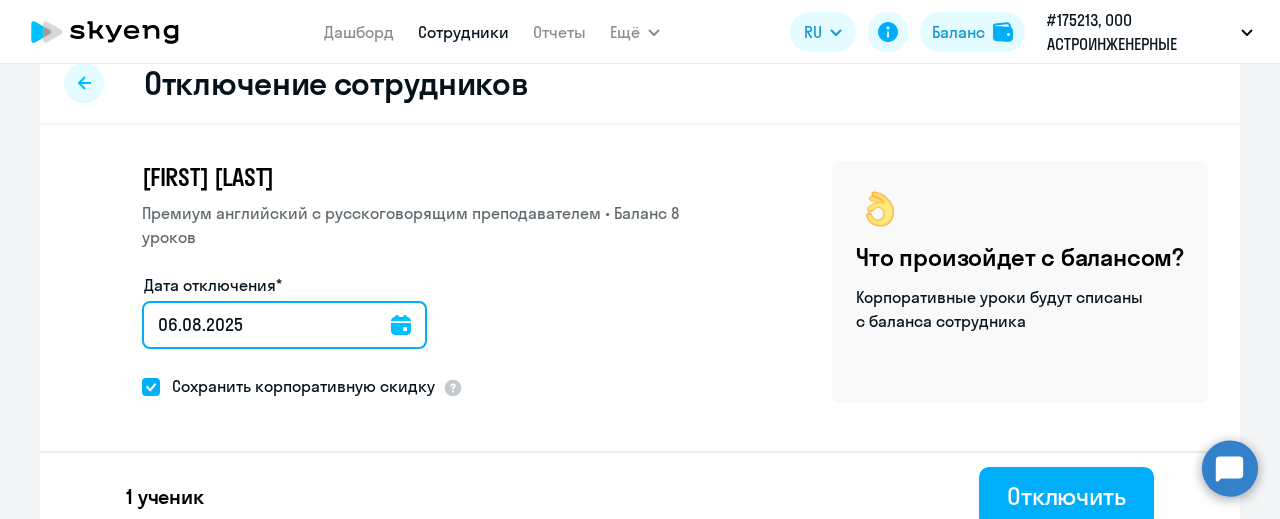 scroll, scrollTop: 32, scrollLeft: 0, axis: vertical 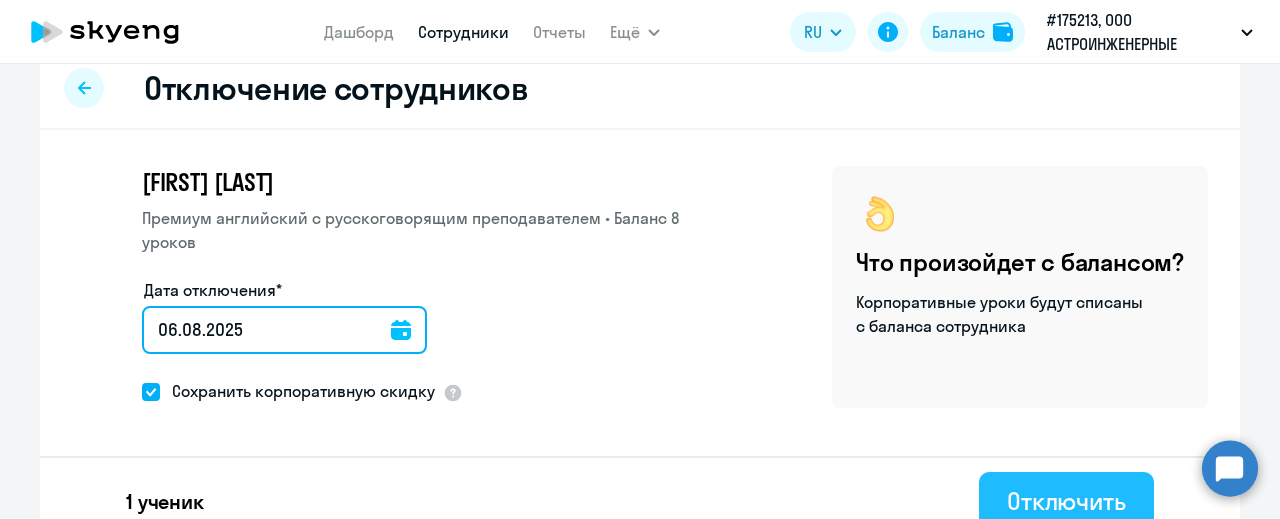 type on "06.08.2025" 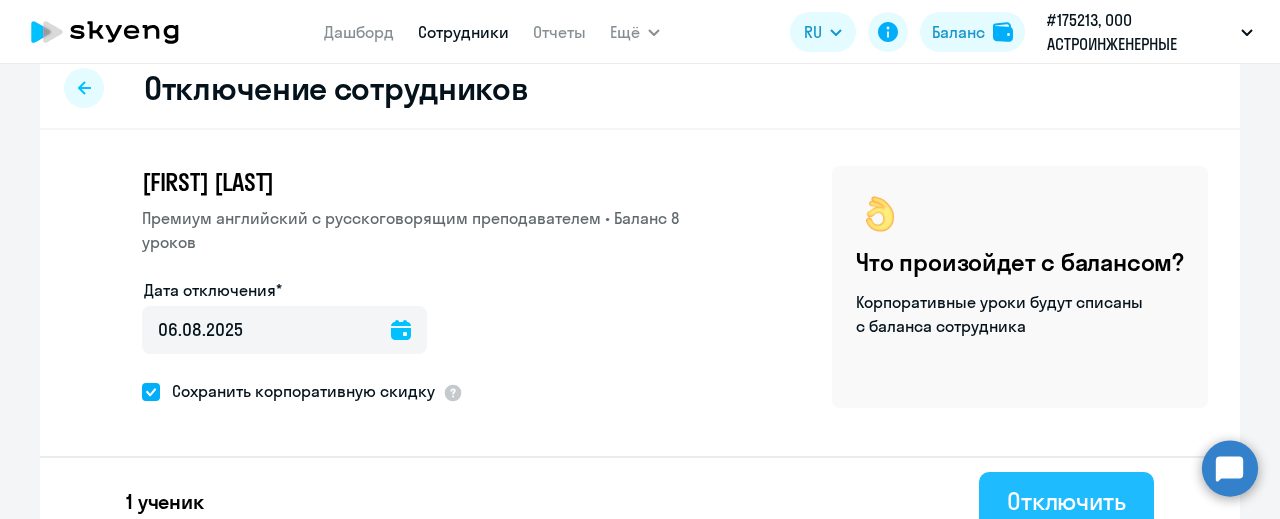 click on "Отключить" 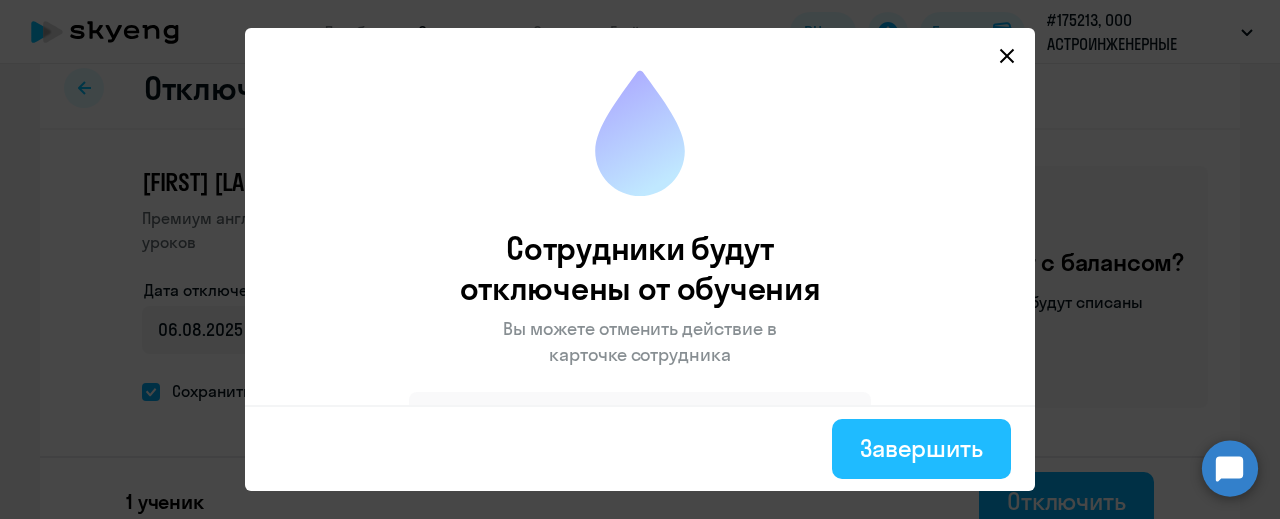 click on "Завершить" at bounding box center (921, 448) 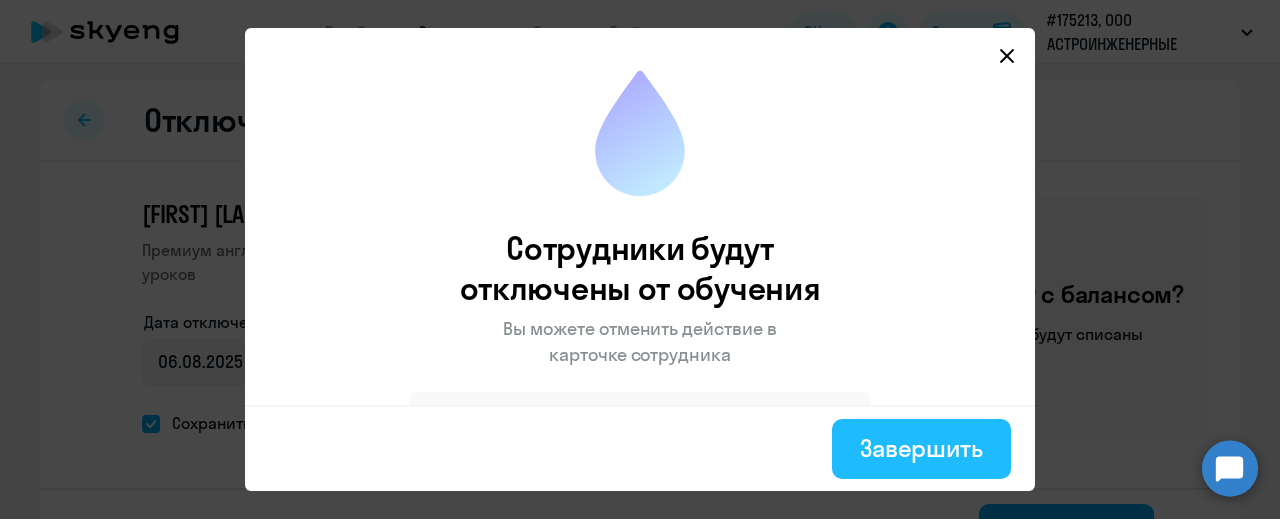select on "30" 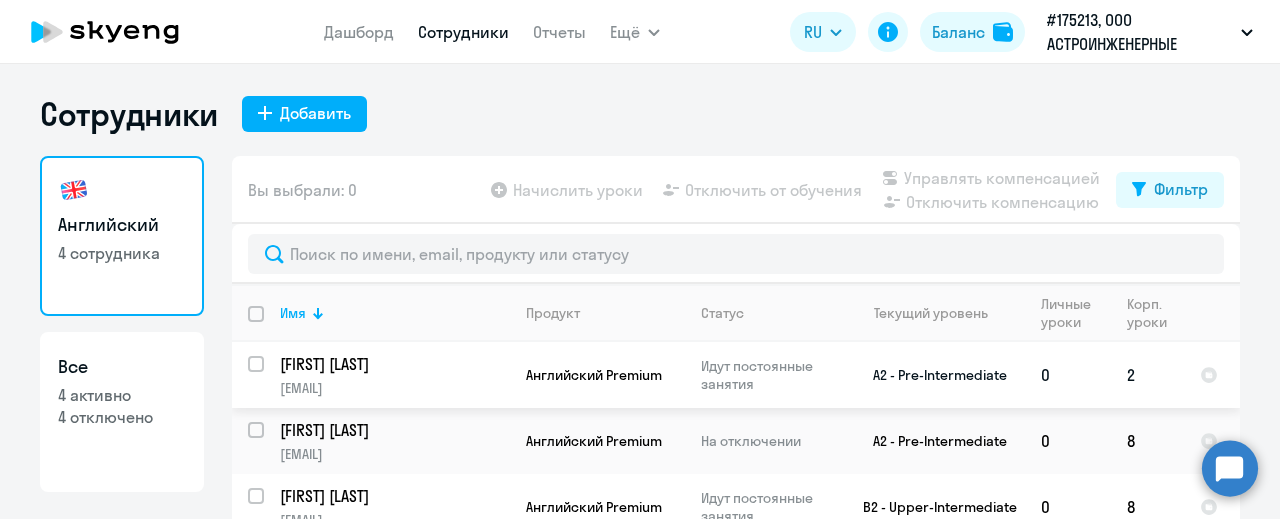 scroll, scrollTop: 24, scrollLeft: 0, axis: vertical 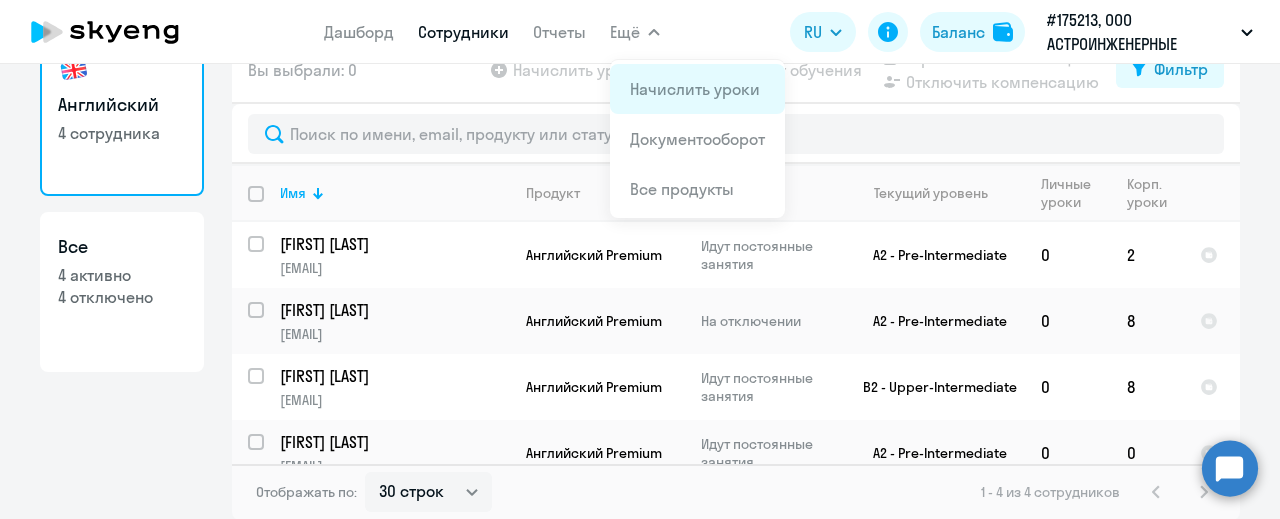 click on "Начислить уроки" at bounding box center (695, 89) 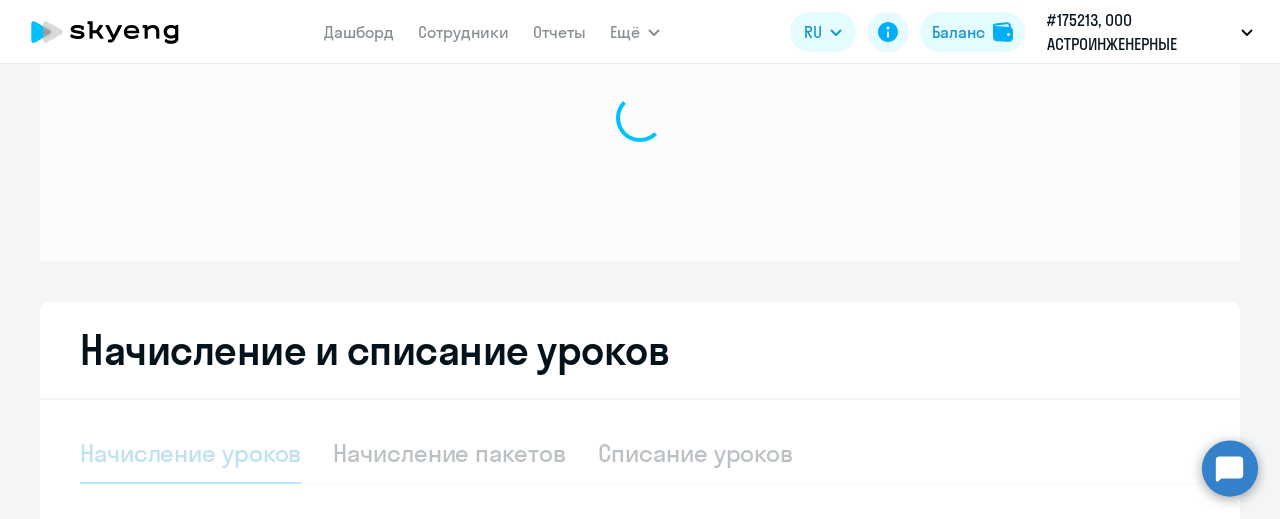 select on "10" 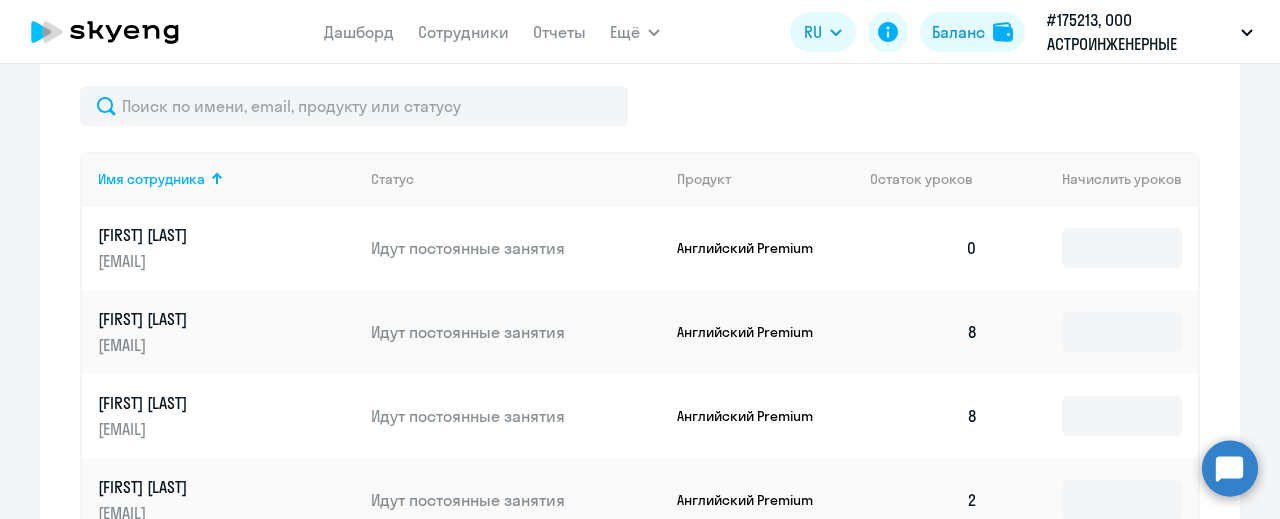 scroll, scrollTop: 744, scrollLeft: 0, axis: vertical 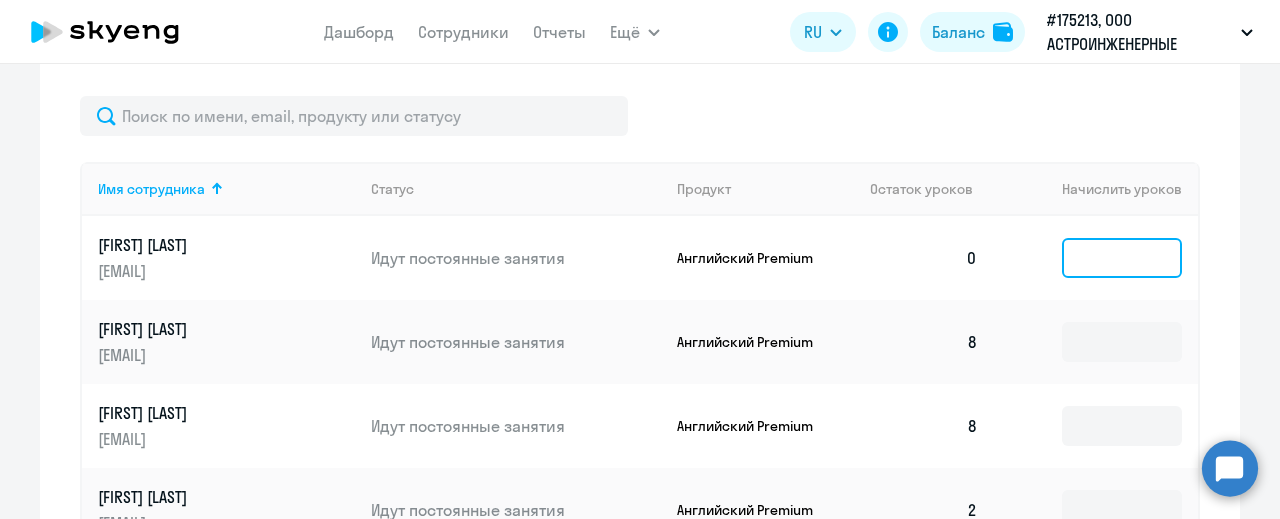 click 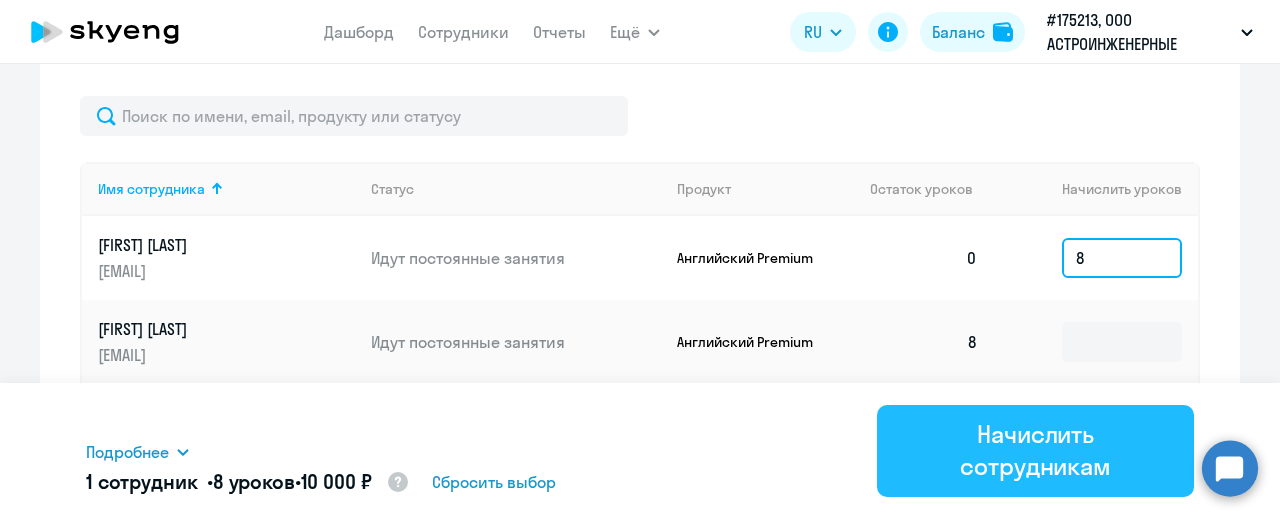 type on "8" 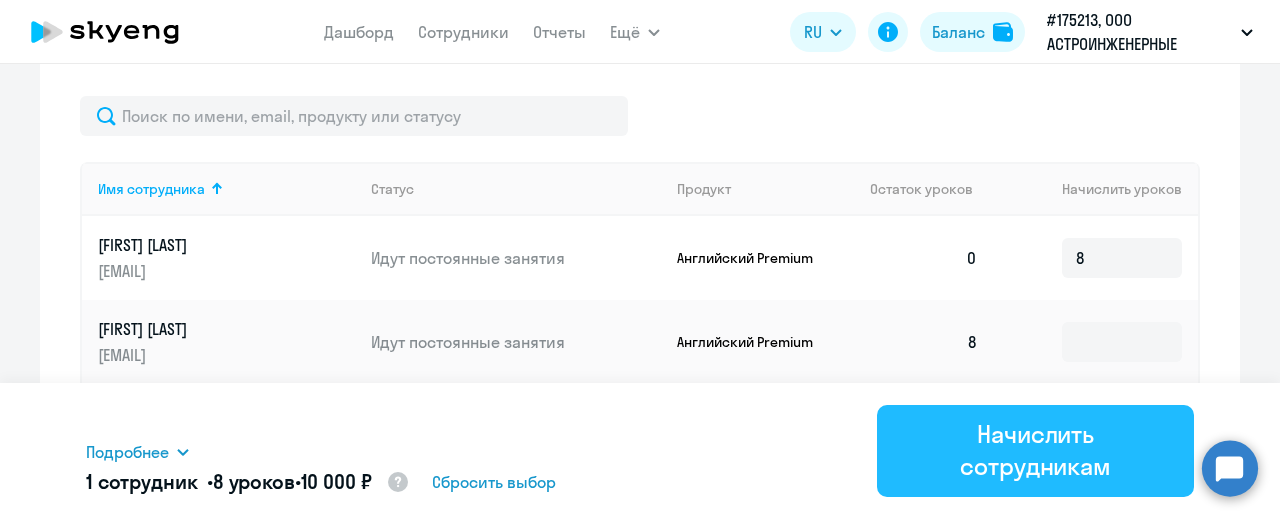 click on "Начислить сотрудникам" at bounding box center (1035, 450) 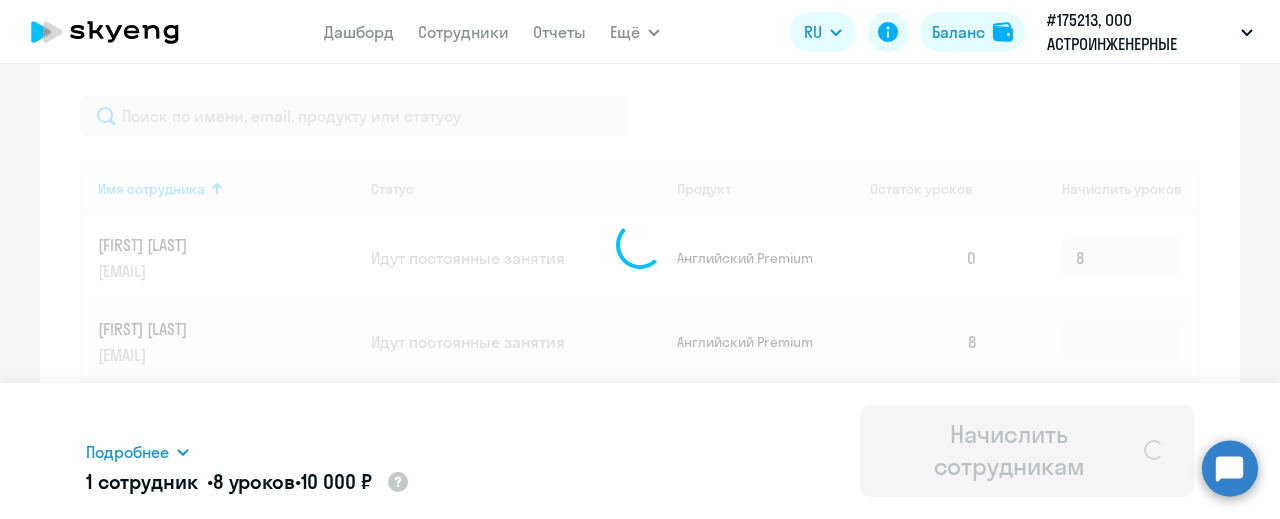 type 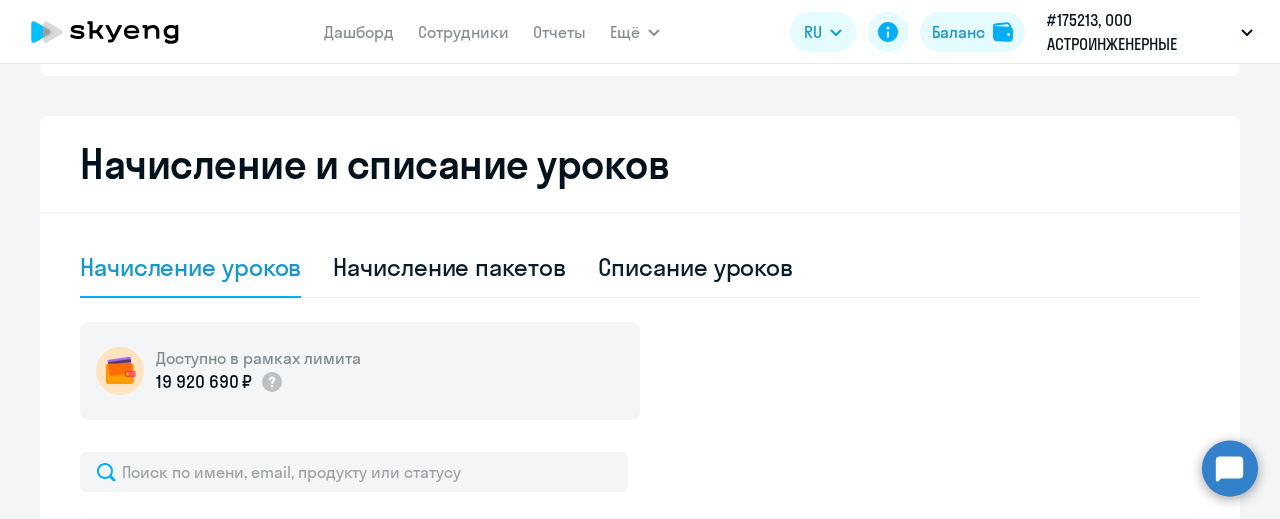 scroll, scrollTop: 344, scrollLeft: 0, axis: vertical 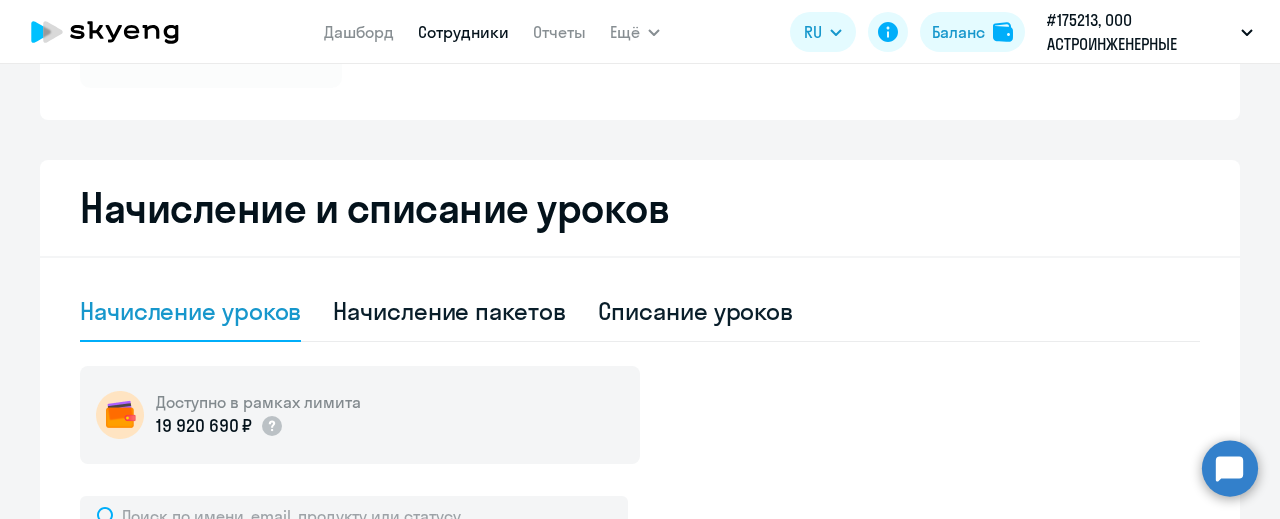 click on "Сотрудники" at bounding box center [463, 32] 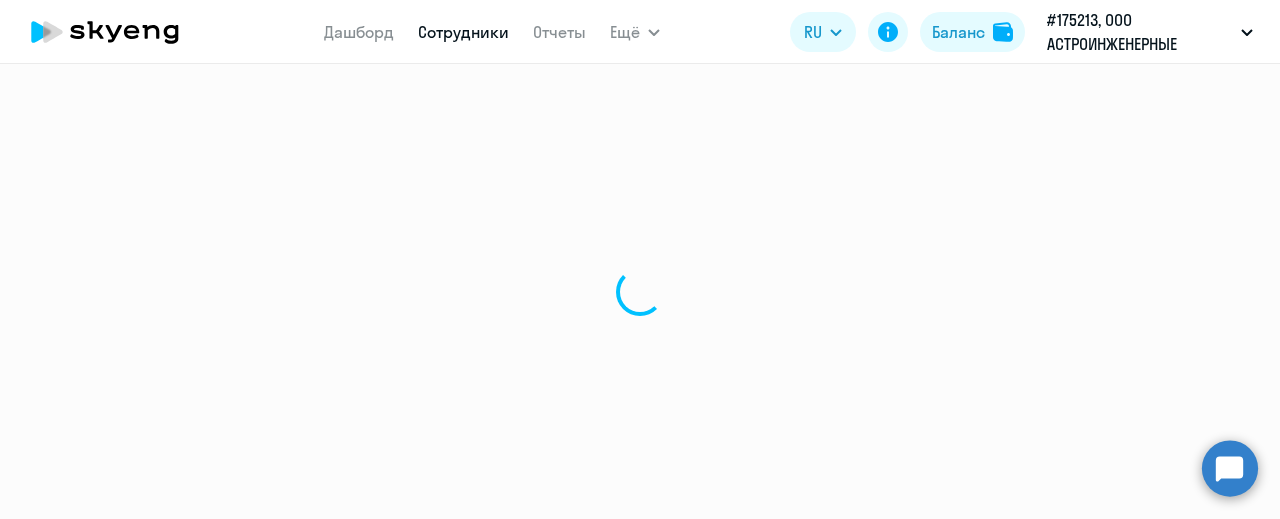select on "30" 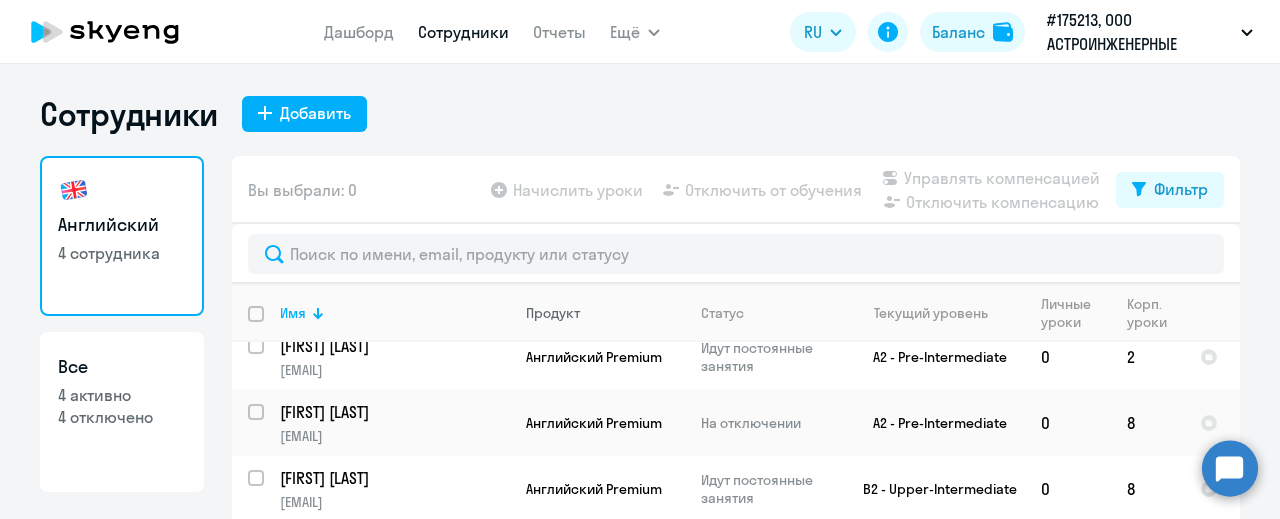 scroll, scrollTop: 24, scrollLeft: 0, axis: vertical 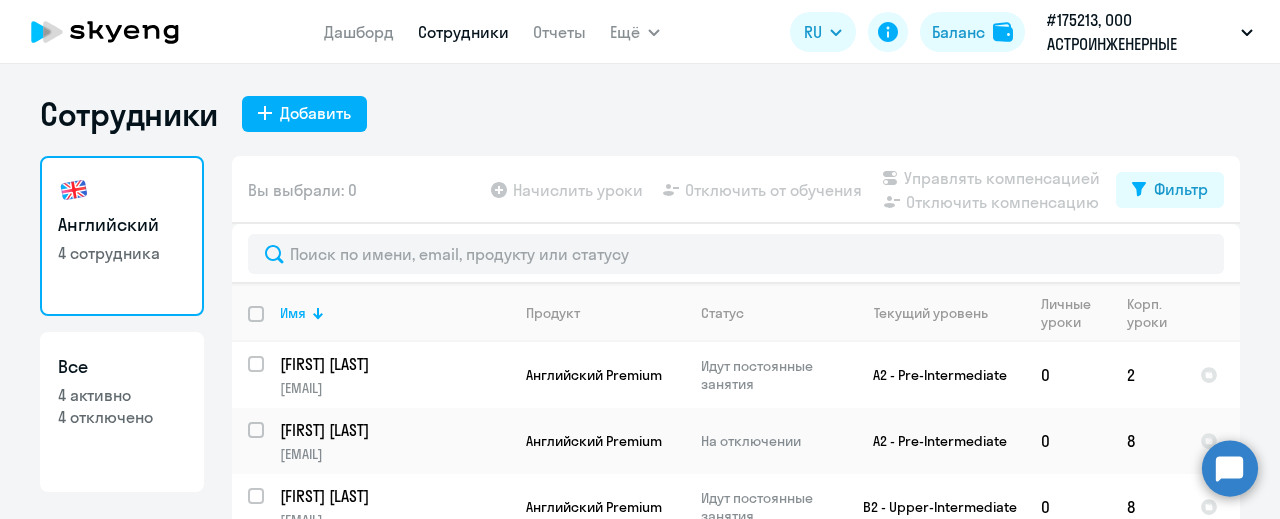 click on "4 отключено" 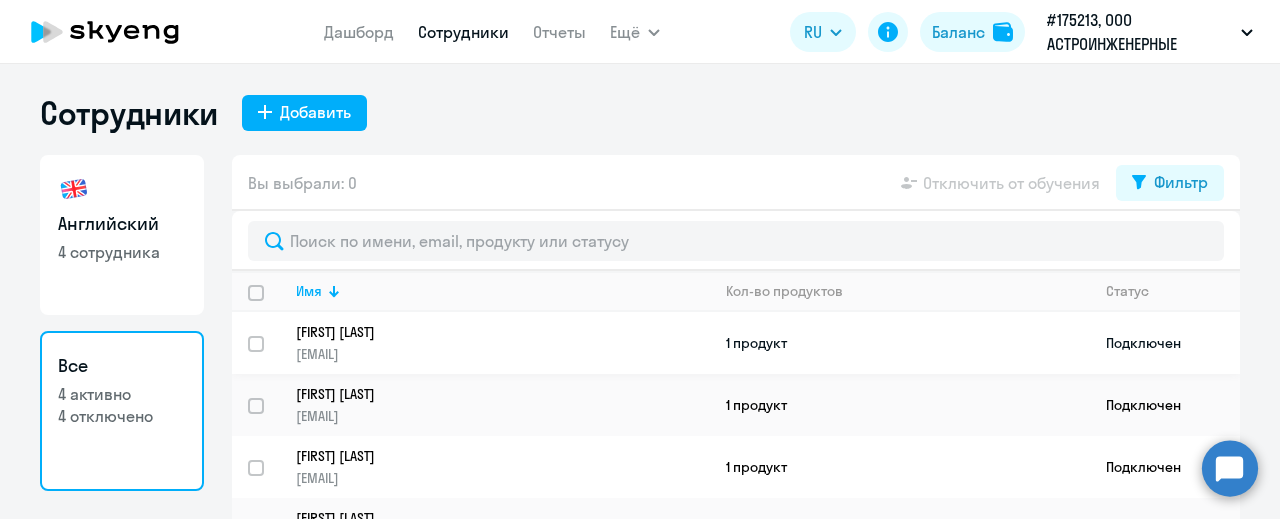 scroll, scrollTop: 0, scrollLeft: 0, axis: both 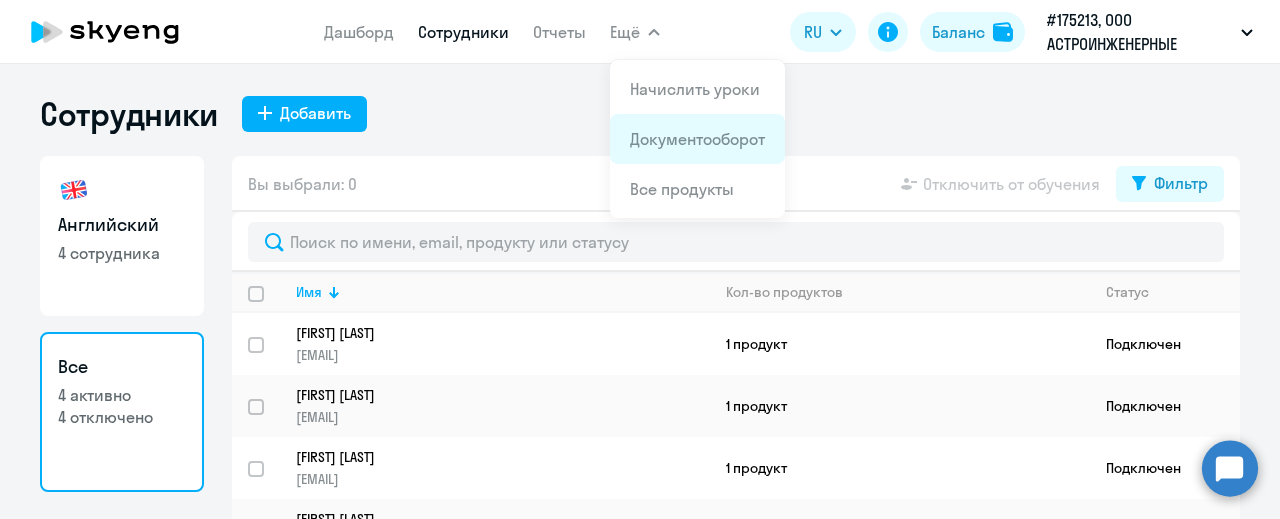 click on "Документооборот" at bounding box center (697, 139) 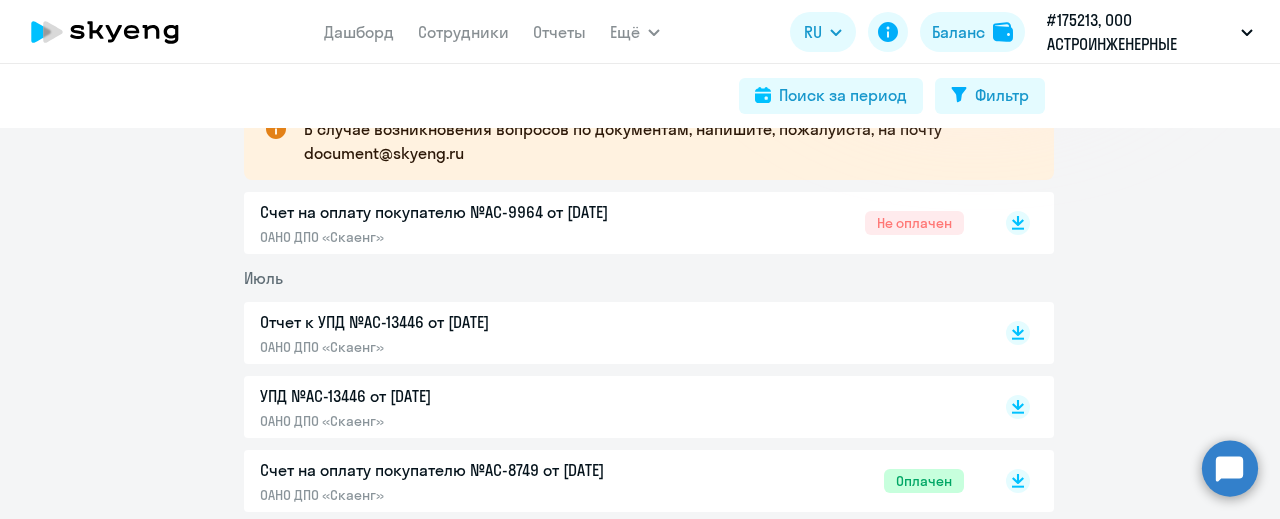 scroll, scrollTop: 400, scrollLeft: 0, axis: vertical 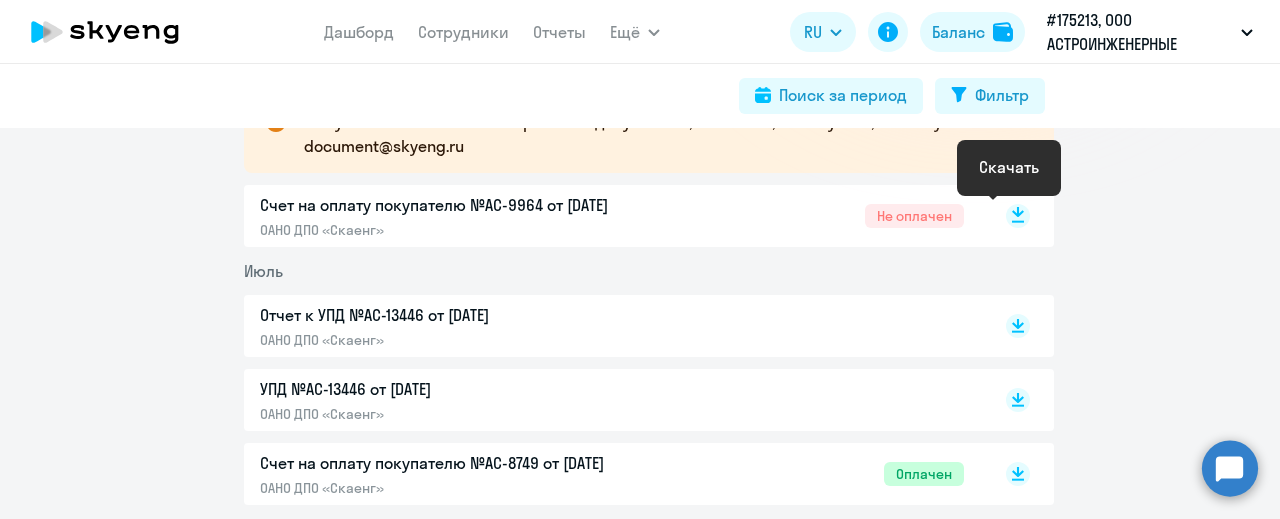 click 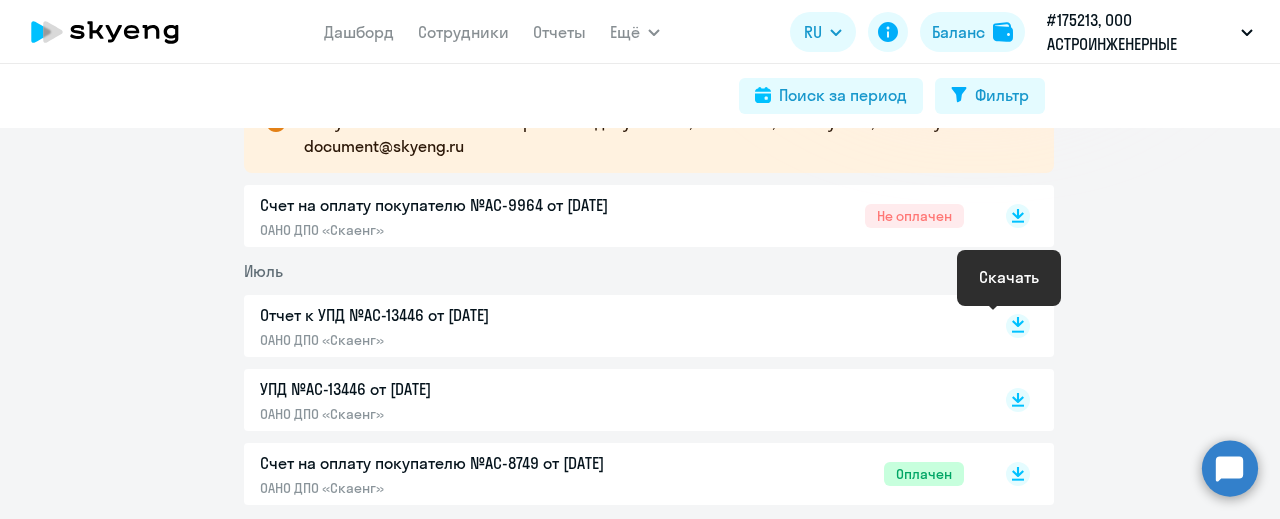 click 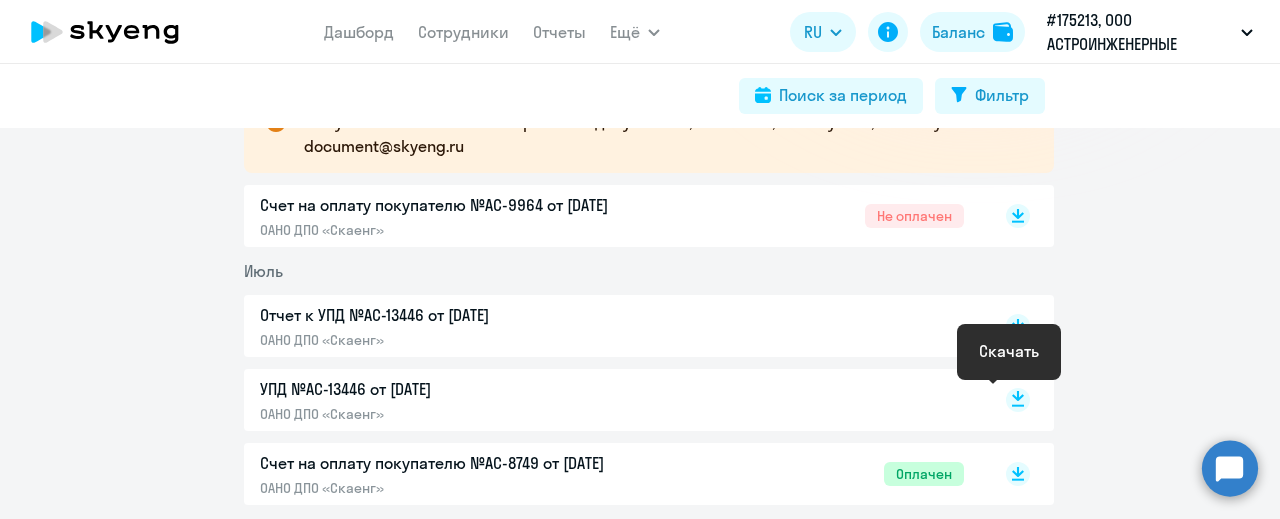 click 